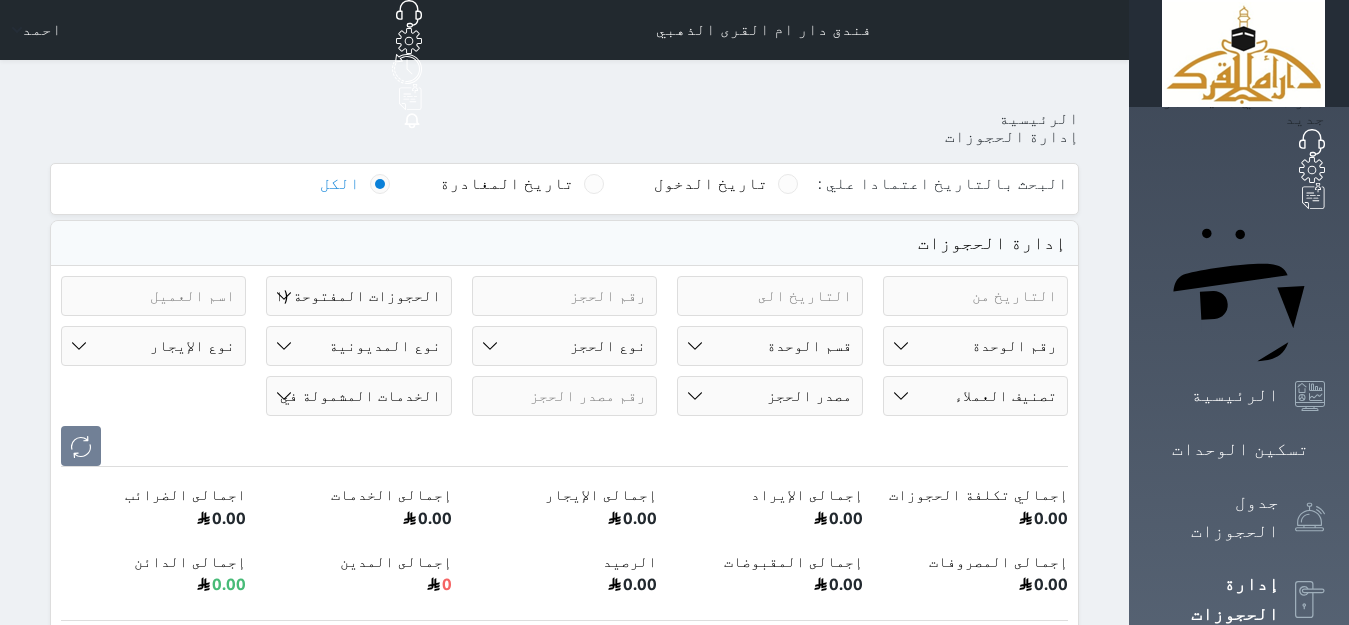 select on "open_all" 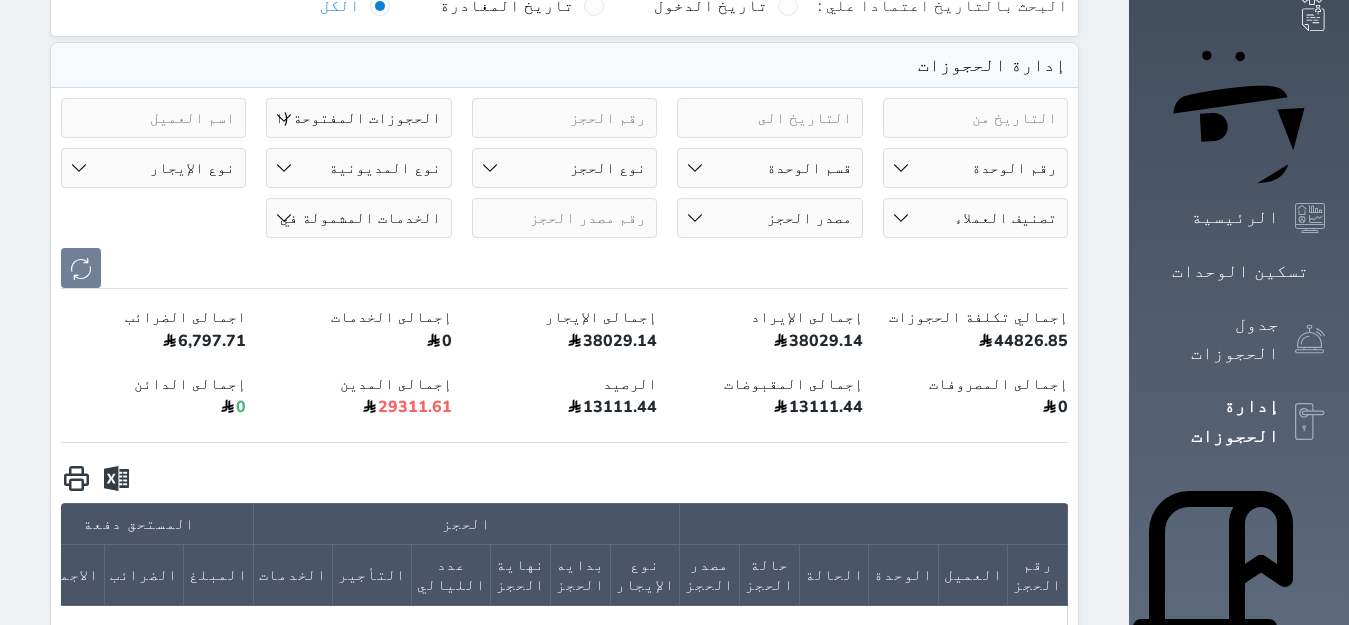 scroll, scrollTop: 467, scrollLeft: 0, axis: vertical 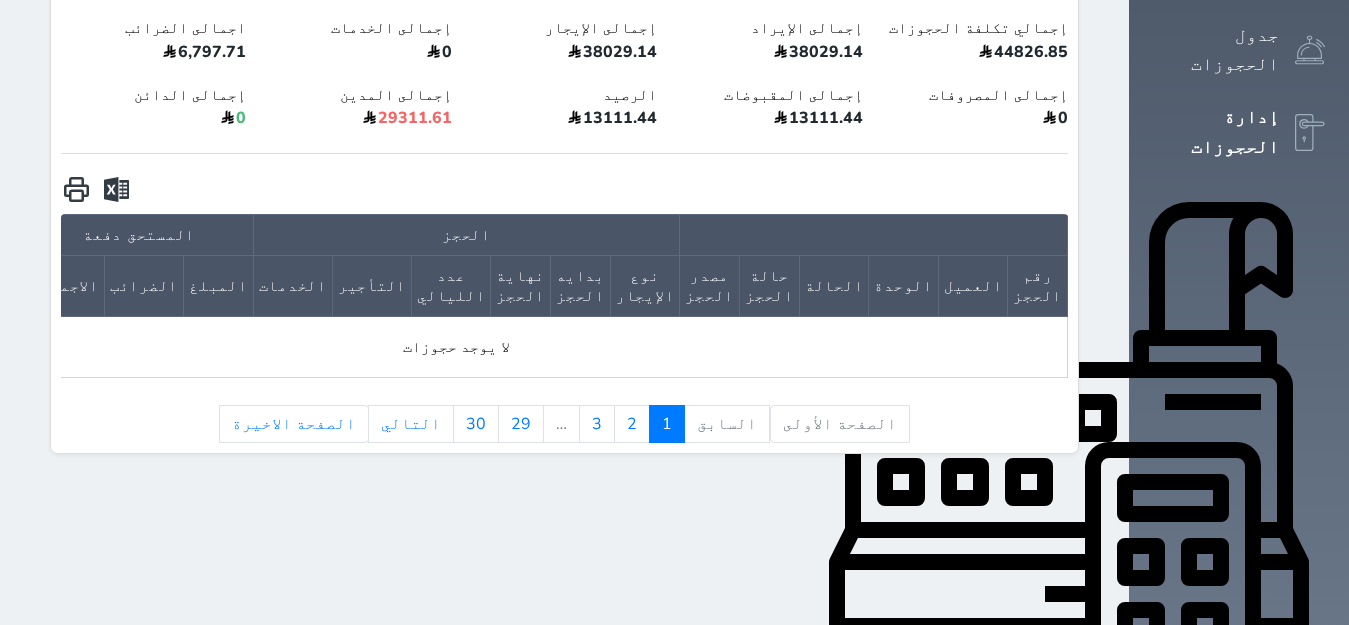 click on "الصفحة الأولى" at bounding box center [840, 424] 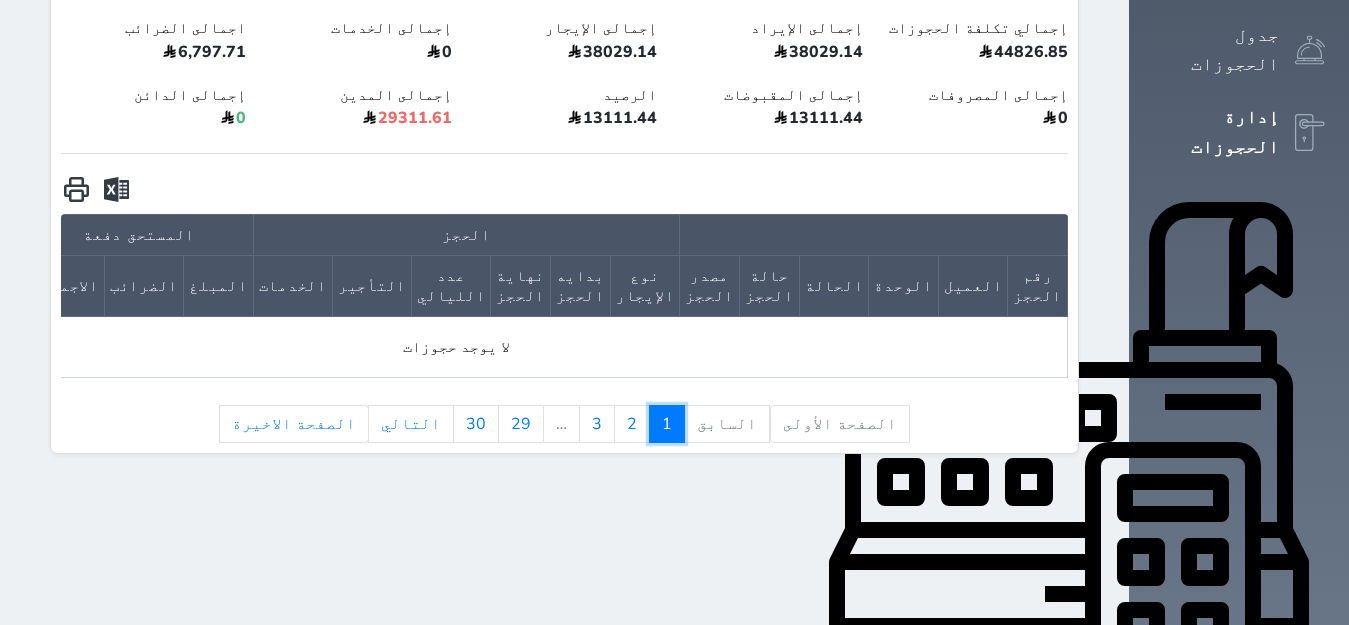 click on "1" at bounding box center (667, 424) 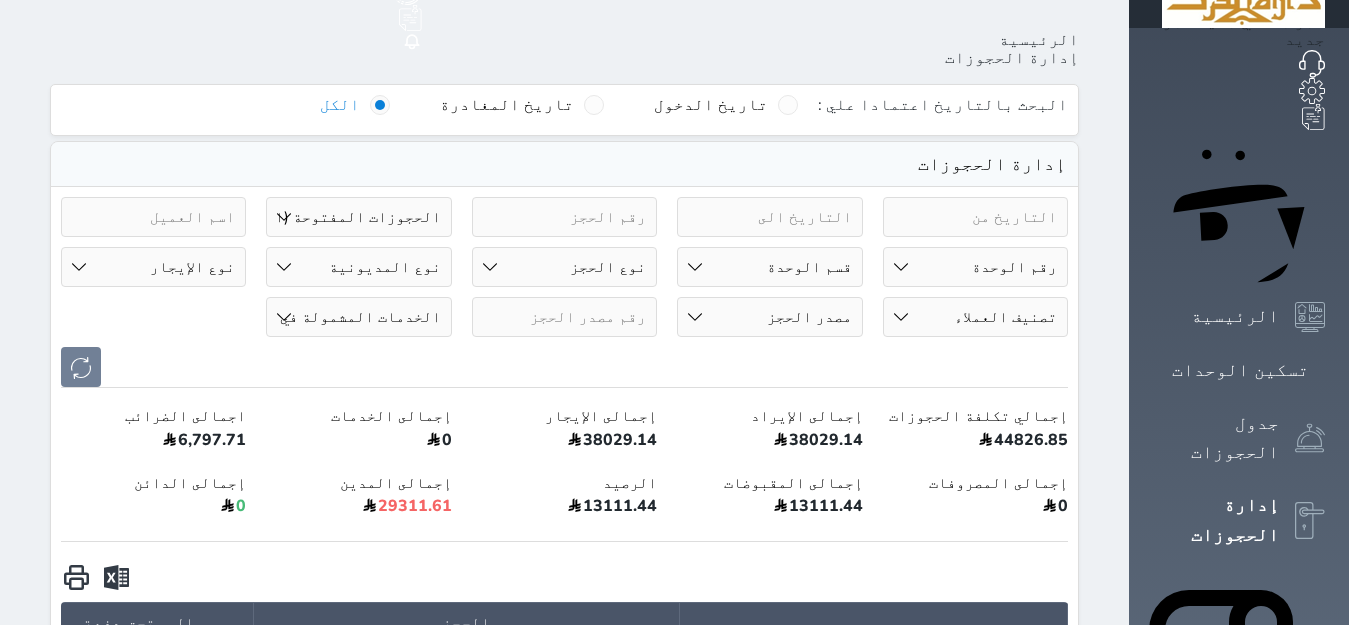 scroll, scrollTop: 0, scrollLeft: 0, axis: both 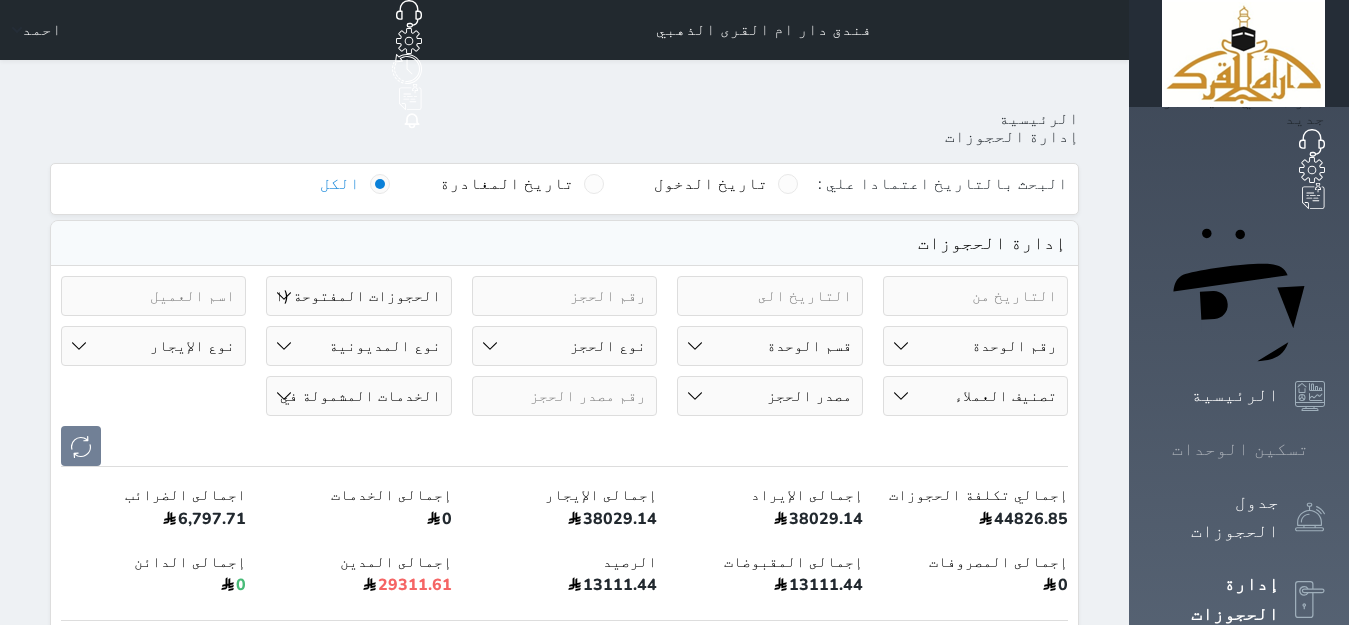 click on "تسكين الوحدات" at bounding box center (1240, 449) 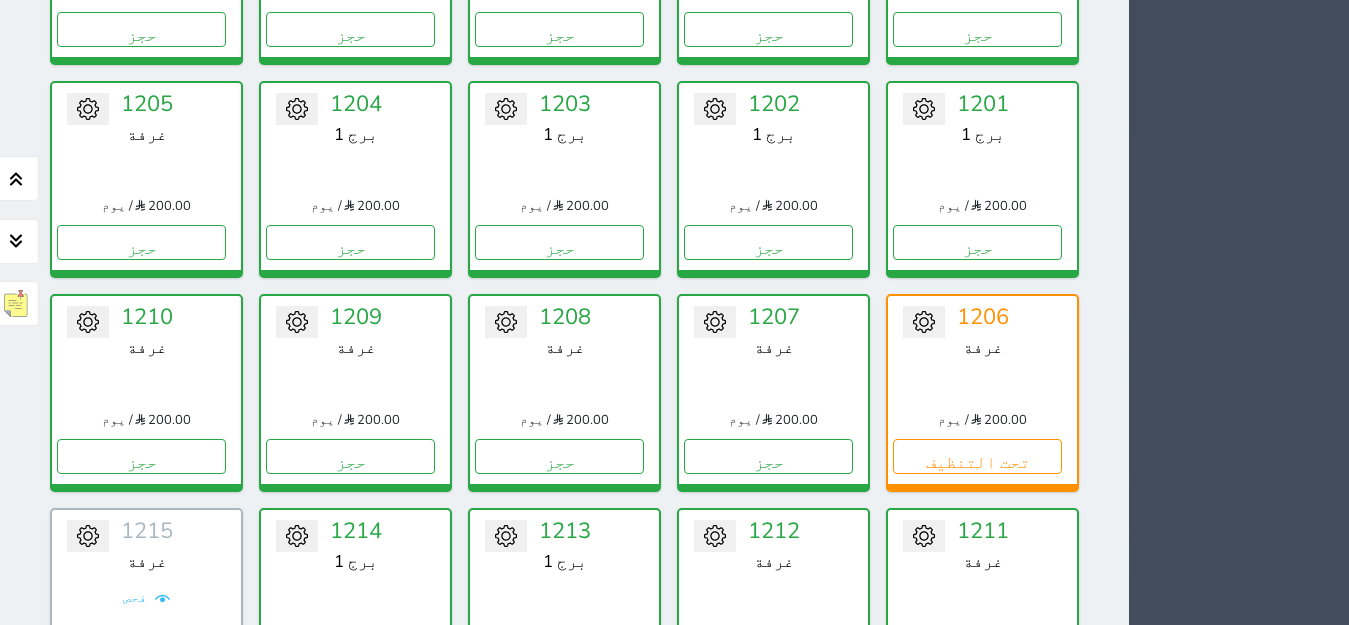 scroll, scrollTop: 2893, scrollLeft: 0, axis: vertical 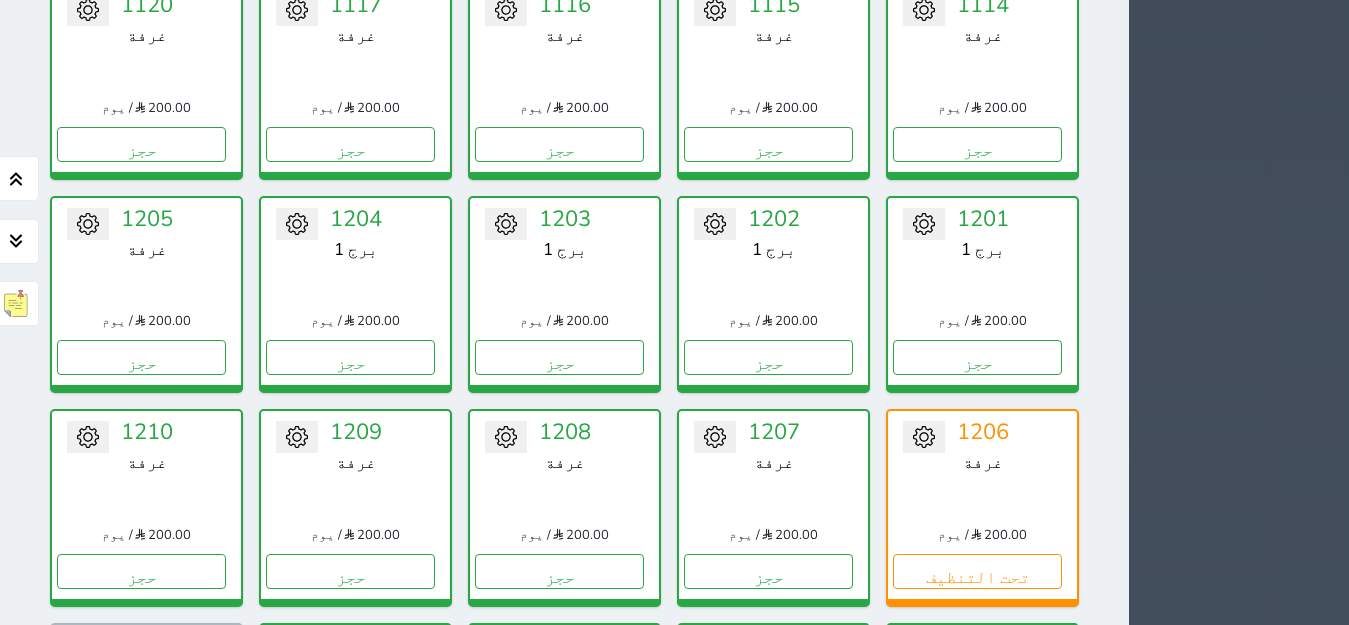 click on "1" at bounding box center [1044, 998] 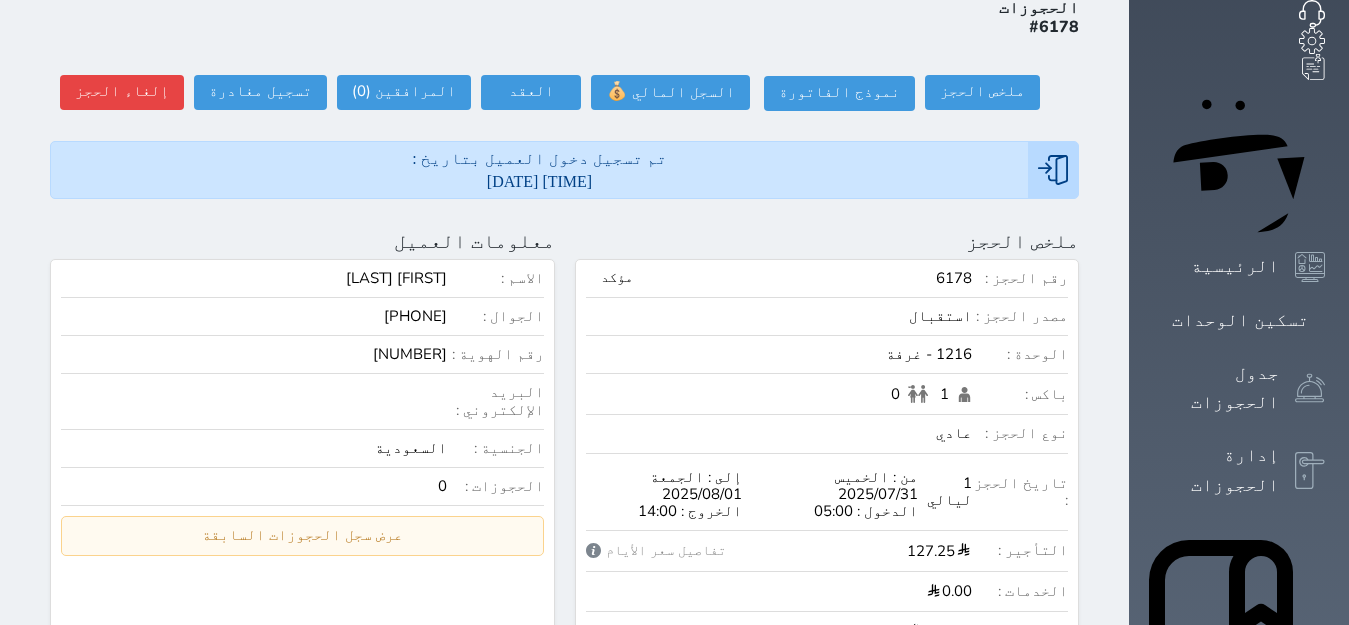 scroll, scrollTop: 36, scrollLeft: 0, axis: vertical 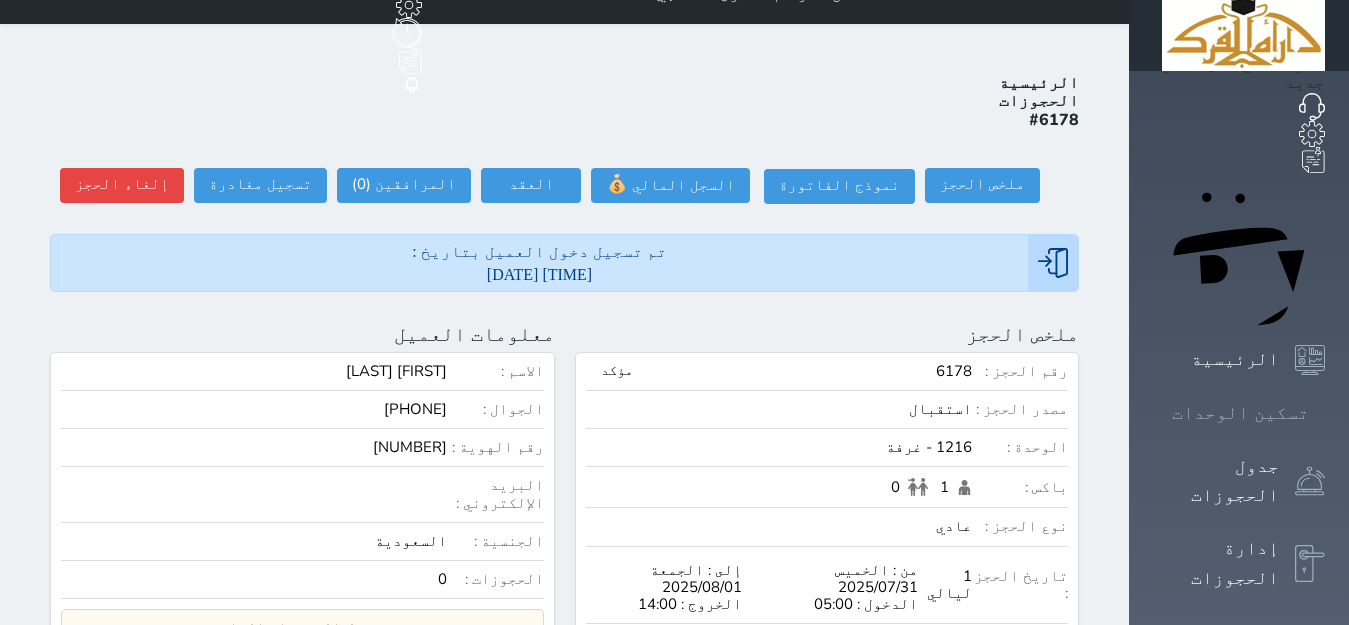 click at bounding box center [1325, 413] 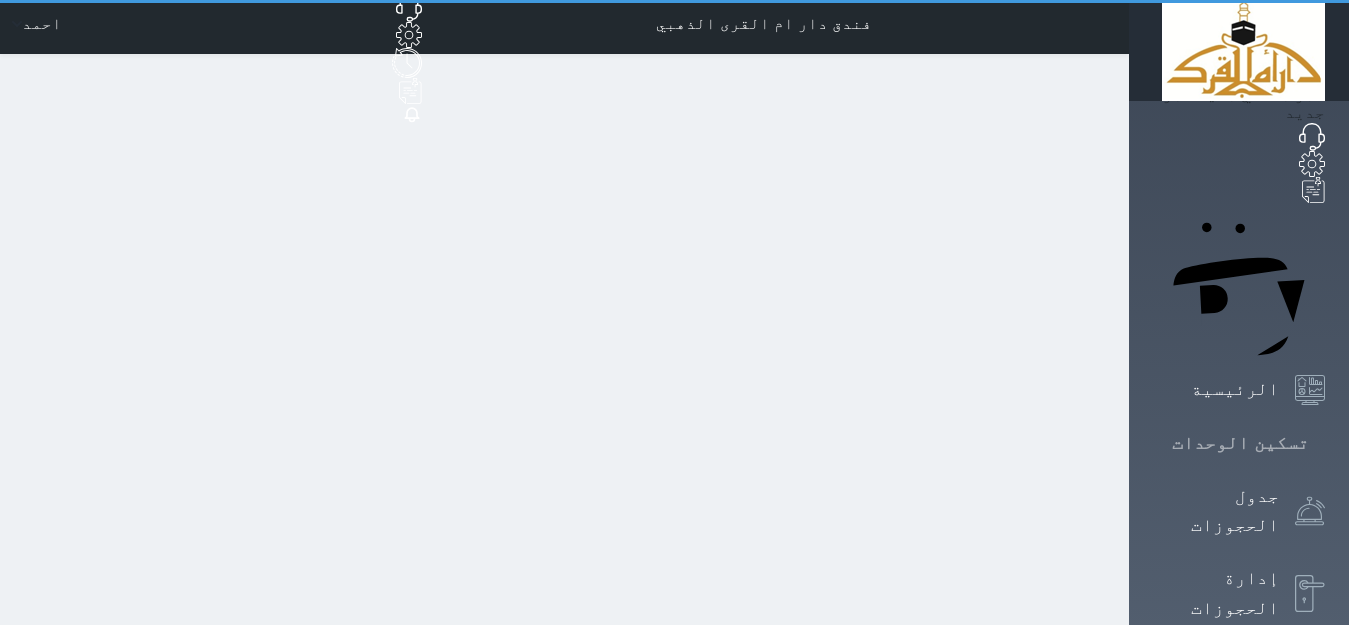 scroll, scrollTop: 0, scrollLeft: 0, axis: both 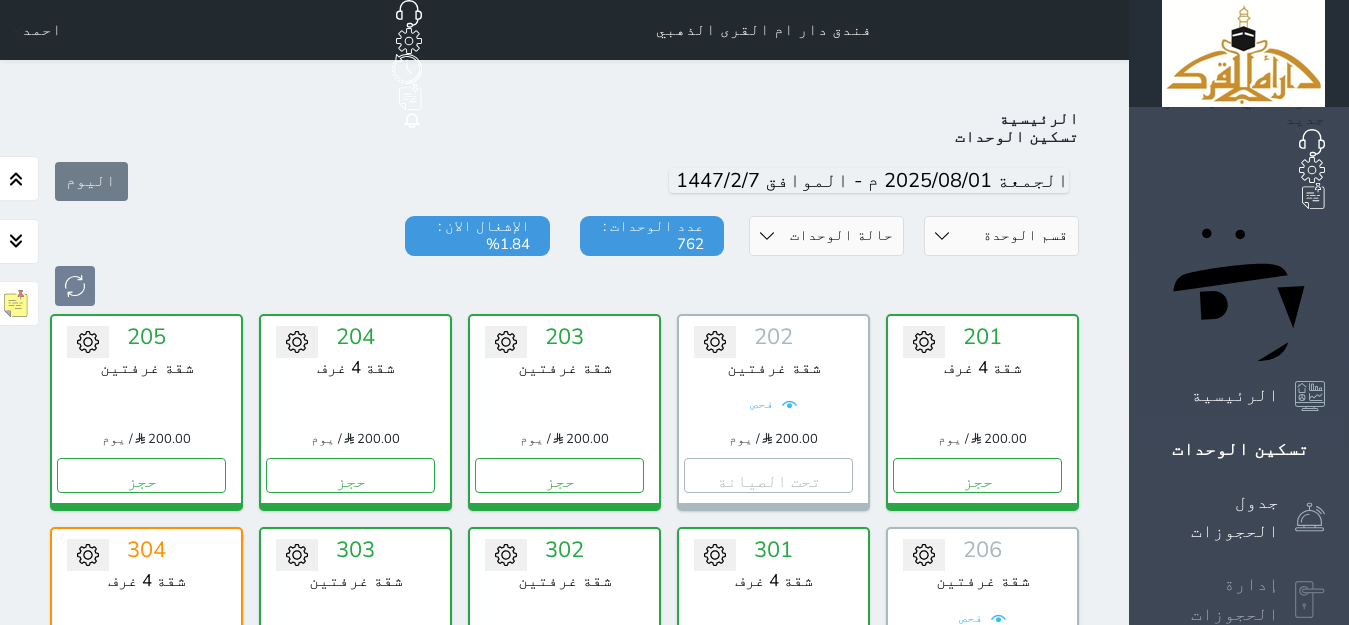 click at bounding box center (1310, 600) 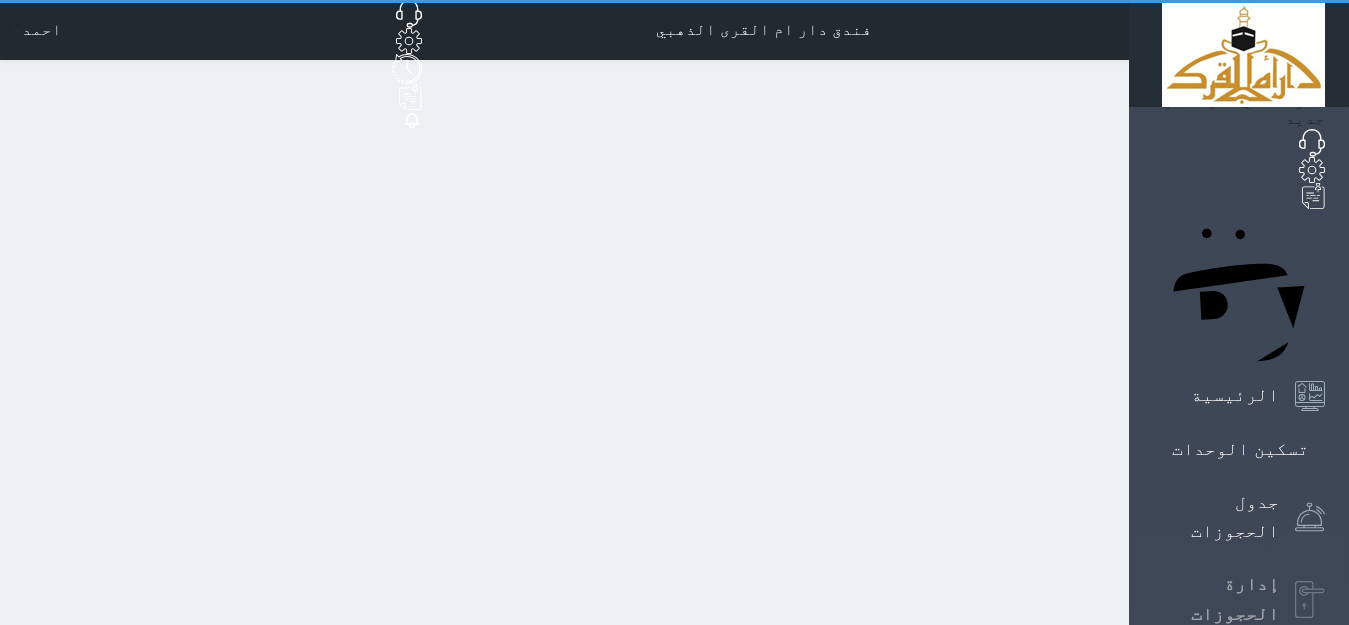 select on "open_all" 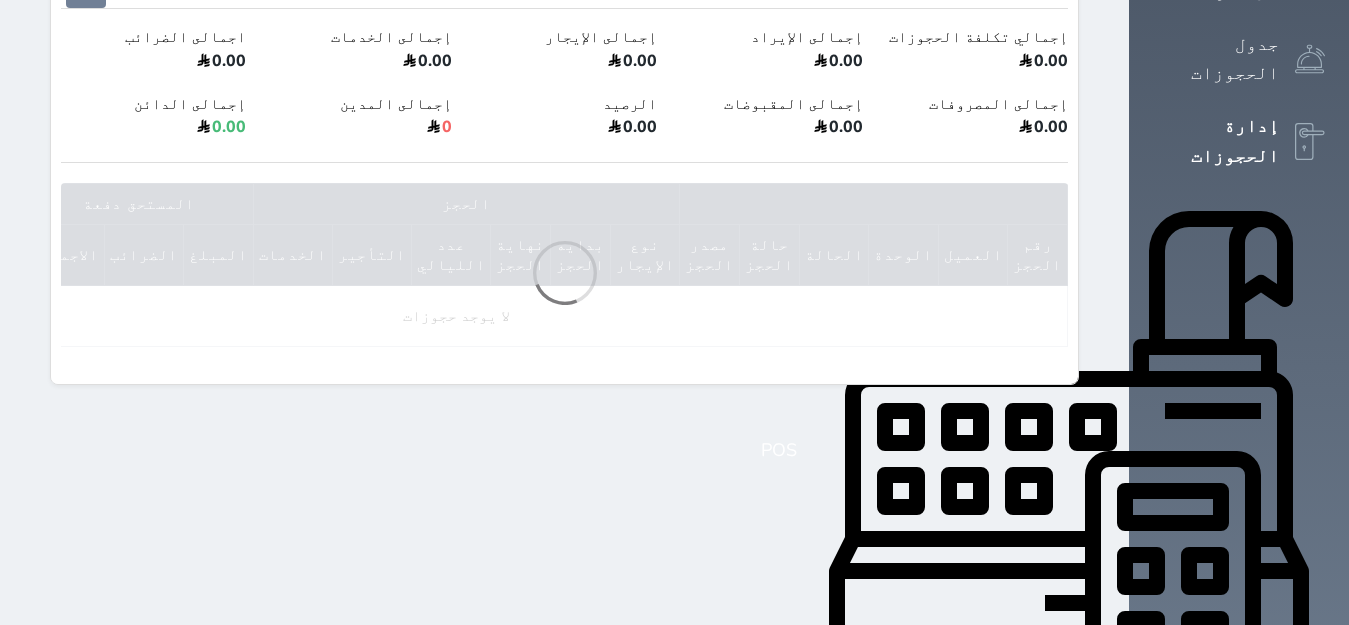 scroll, scrollTop: 467, scrollLeft: 0, axis: vertical 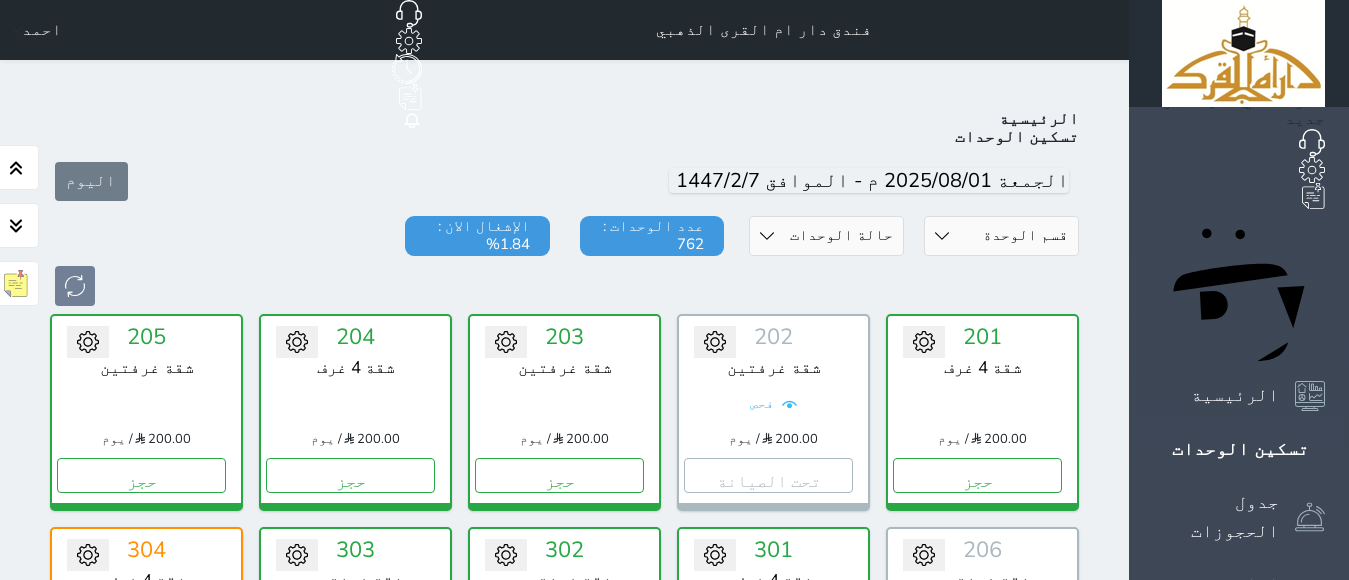 click at bounding box center [1310, 600] 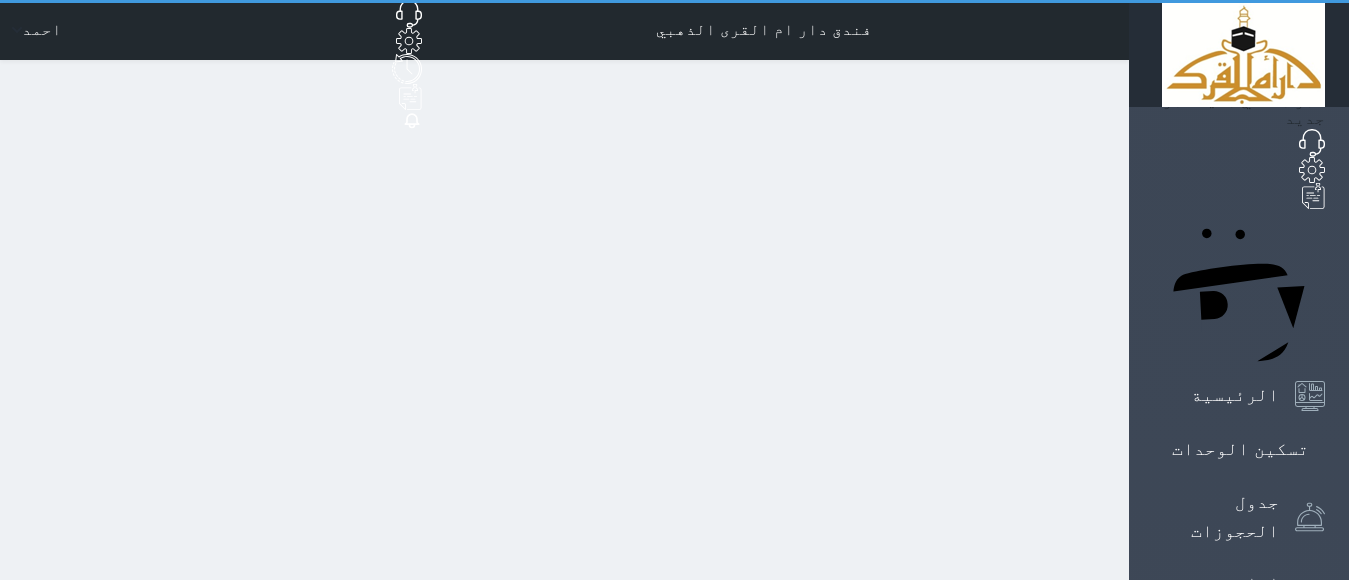 select on "open_all" 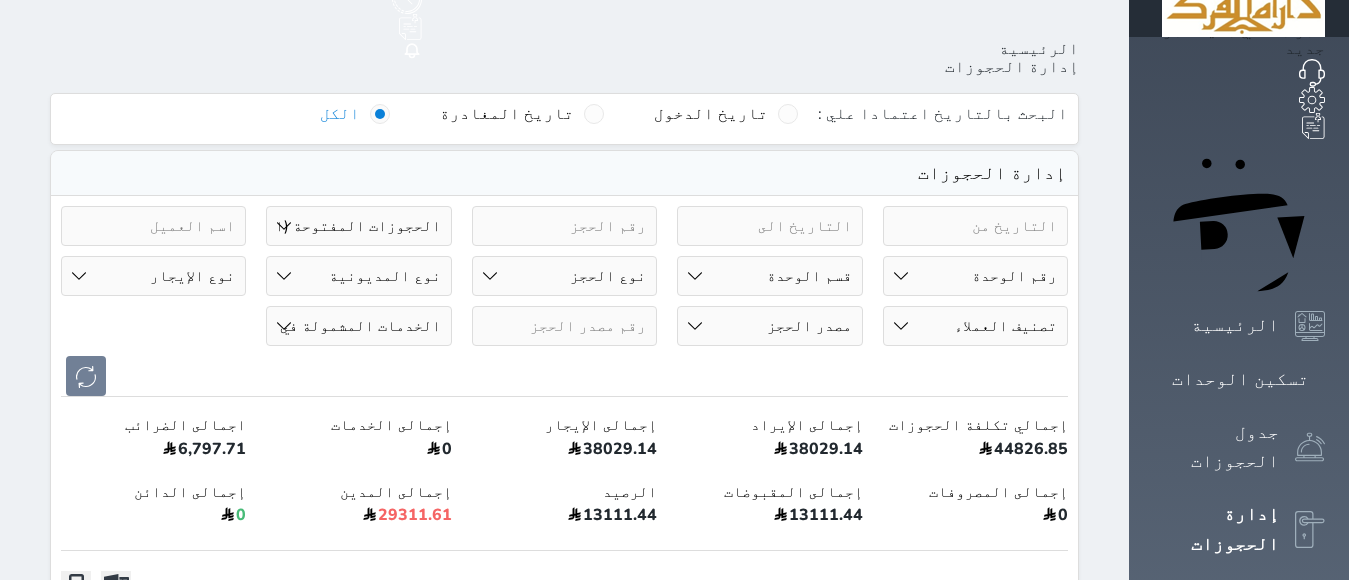 scroll, scrollTop: 0, scrollLeft: 0, axis: both 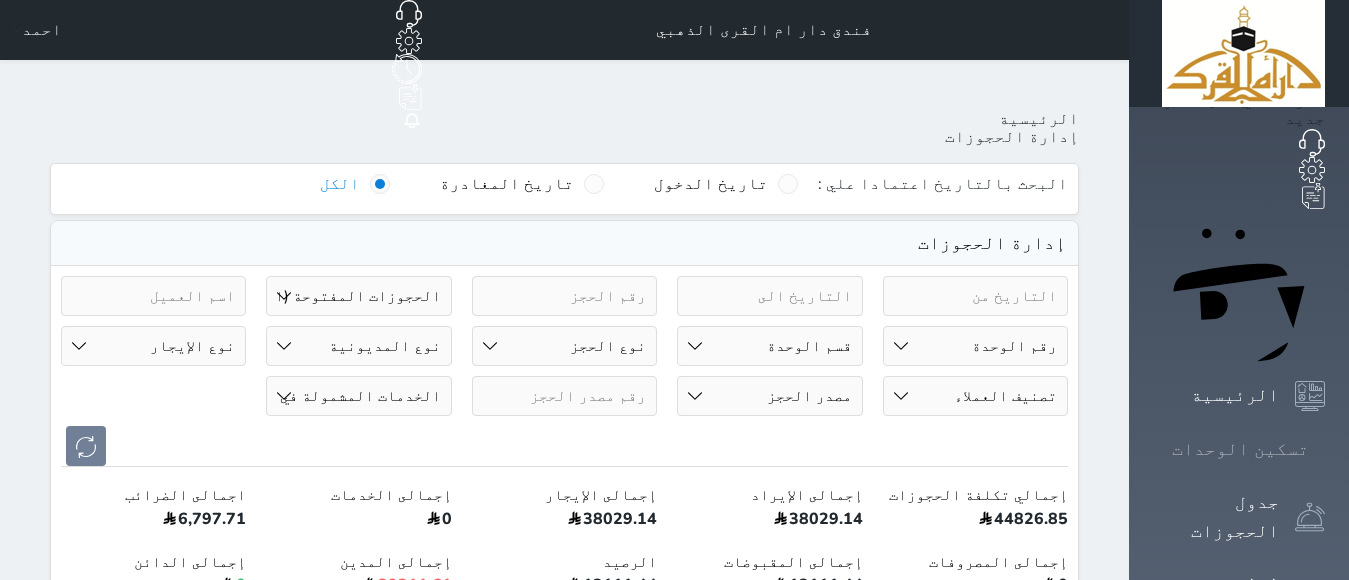 click at bounding box center [1325, 449] 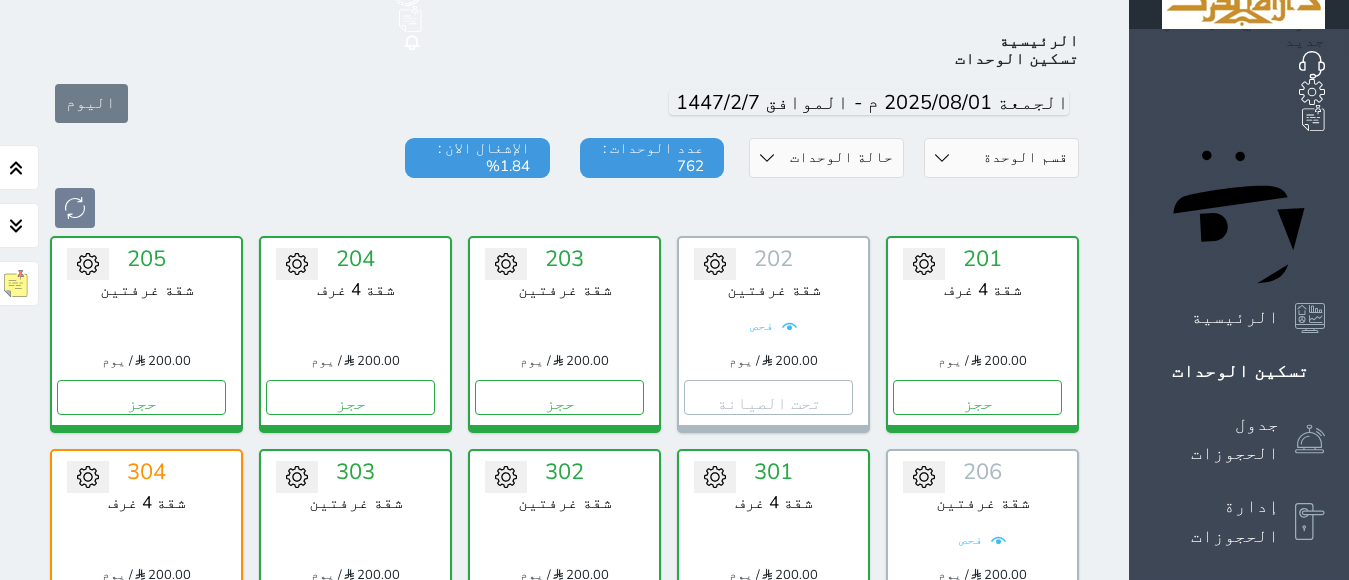scroll, scrollTop: 78, scrollLeft: 0, axis: vertical 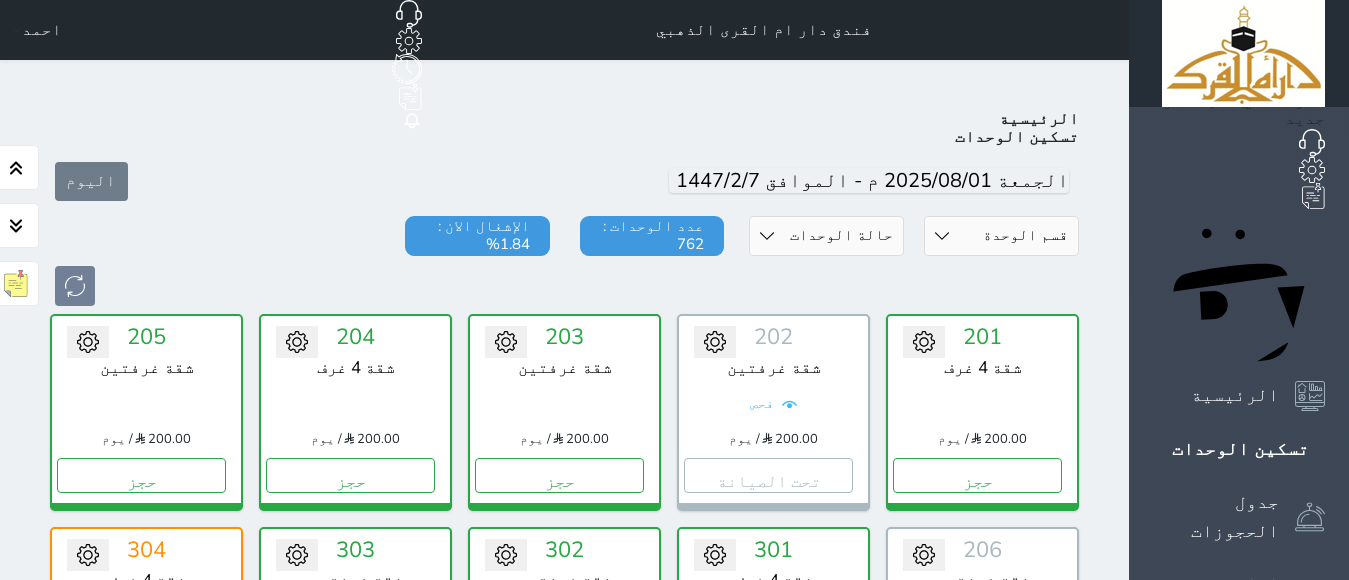 click 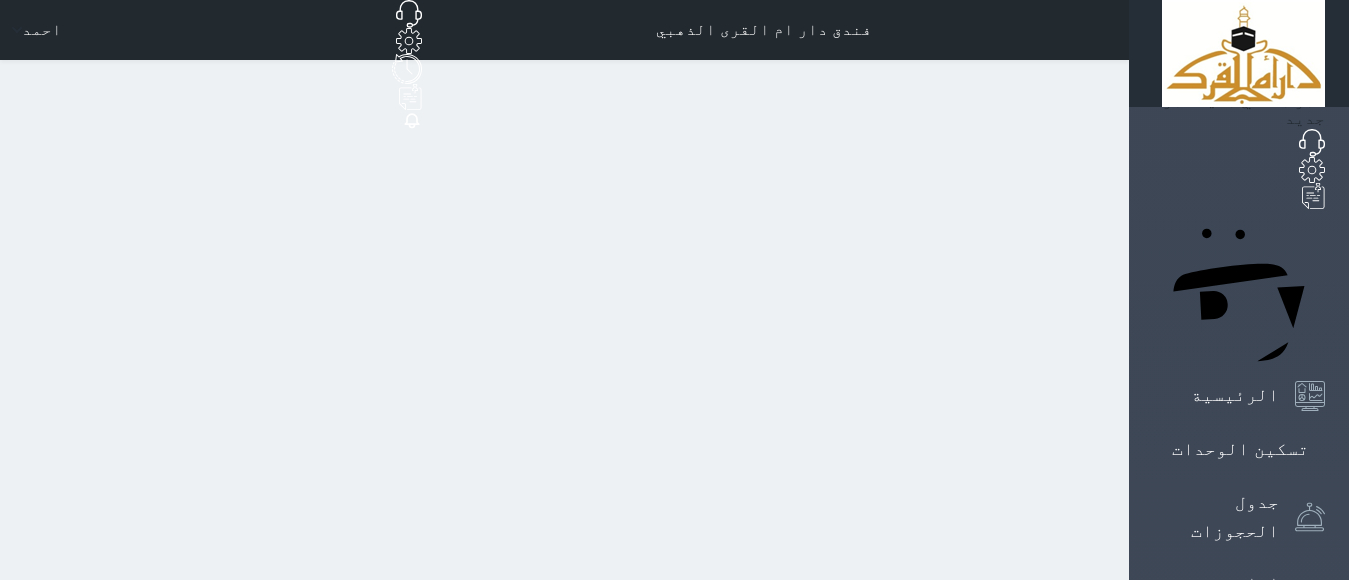 select on "open_all" 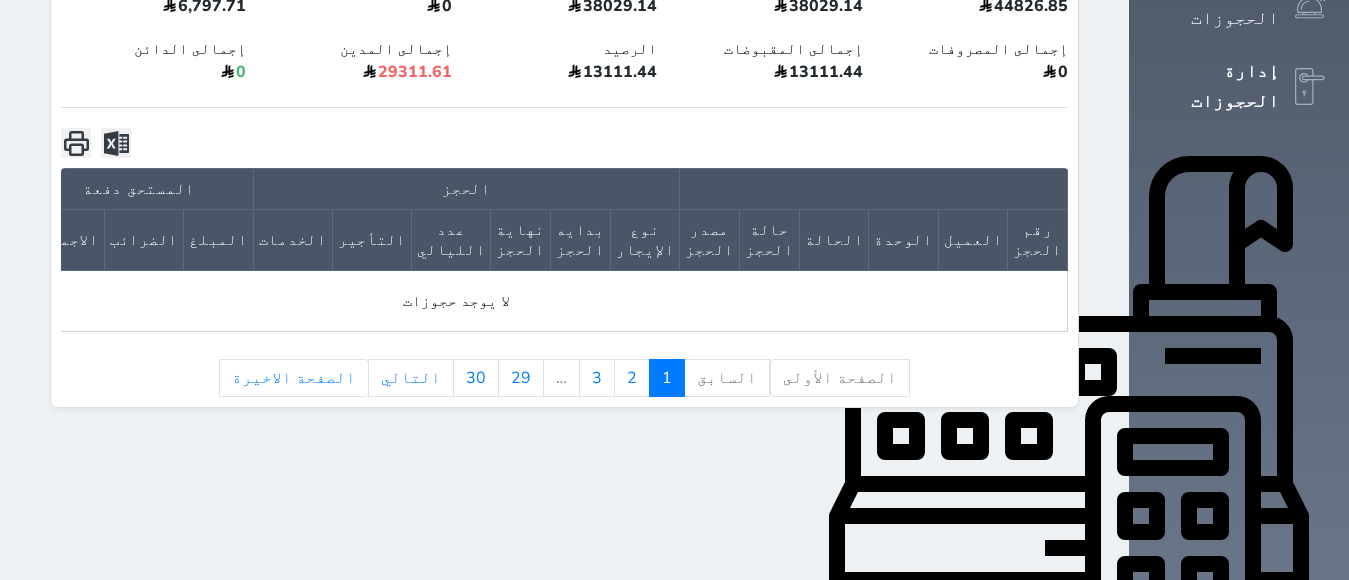scroll, scrollTop: 419, scrollLeft: 0, axis: vertical 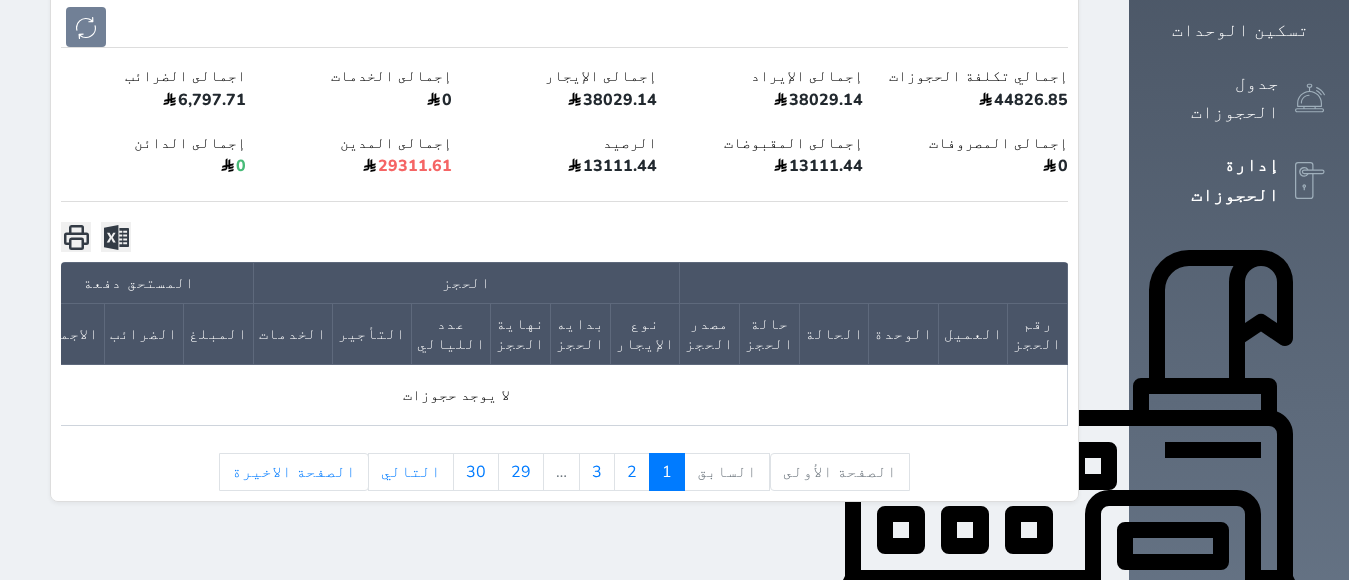 click 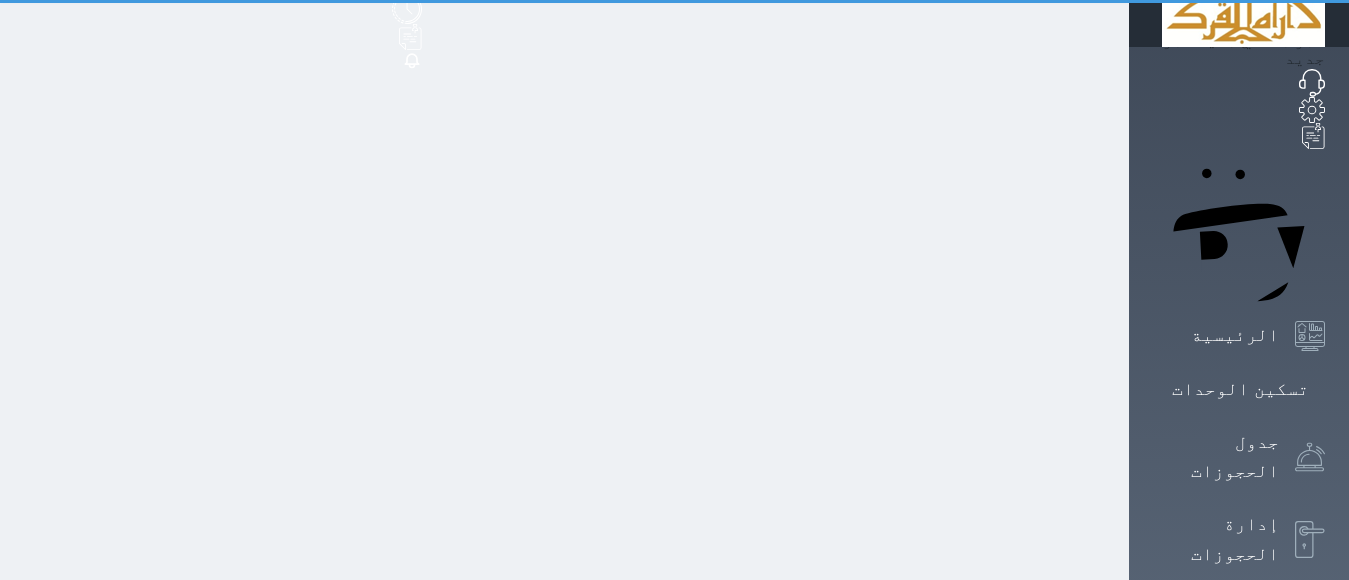 scroll, scrollTop: 0, scrollLeft: 0, axis: both 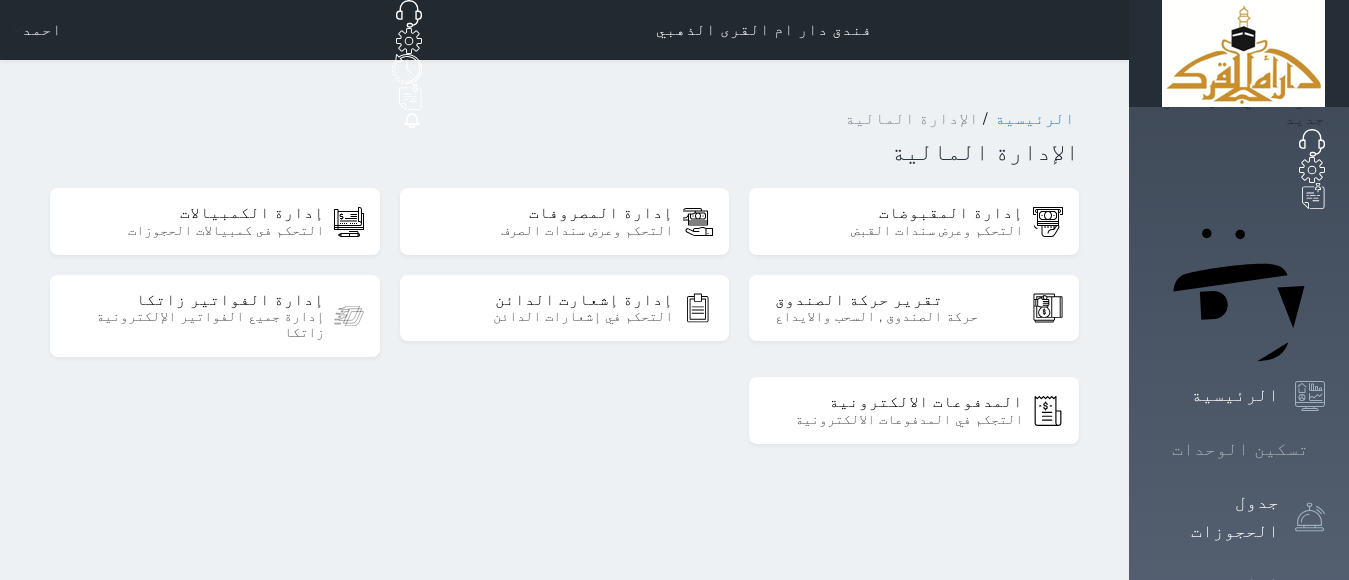 click 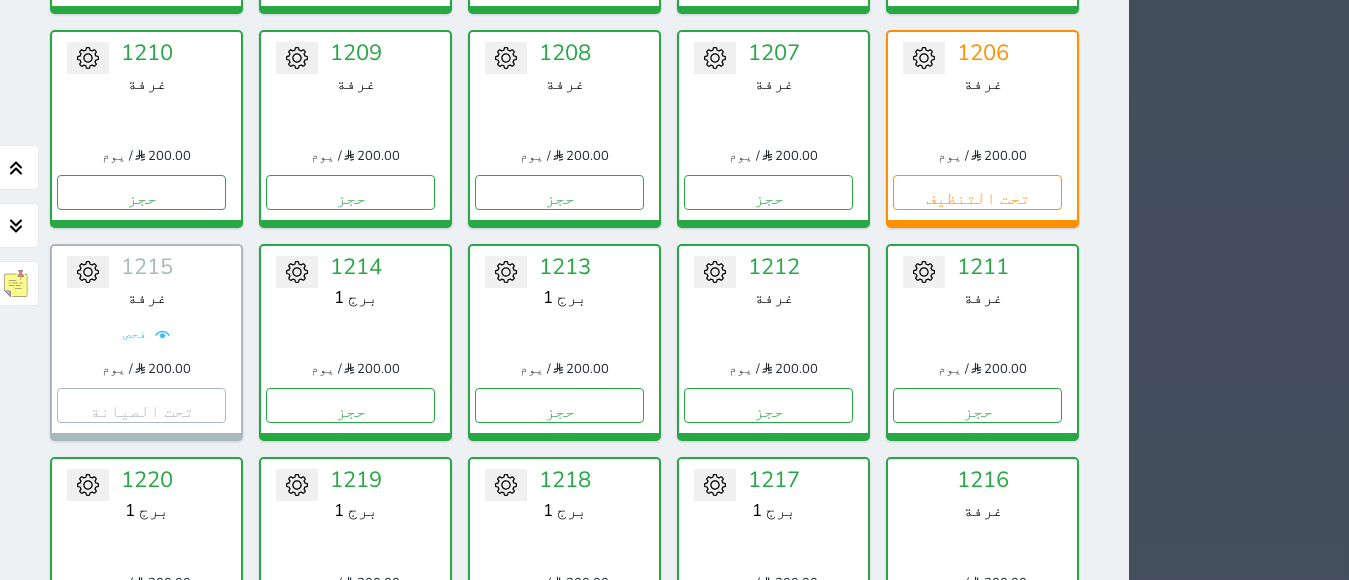 scroll, scrollTop: 3267, scrollLeft: 0, axis: vertical 